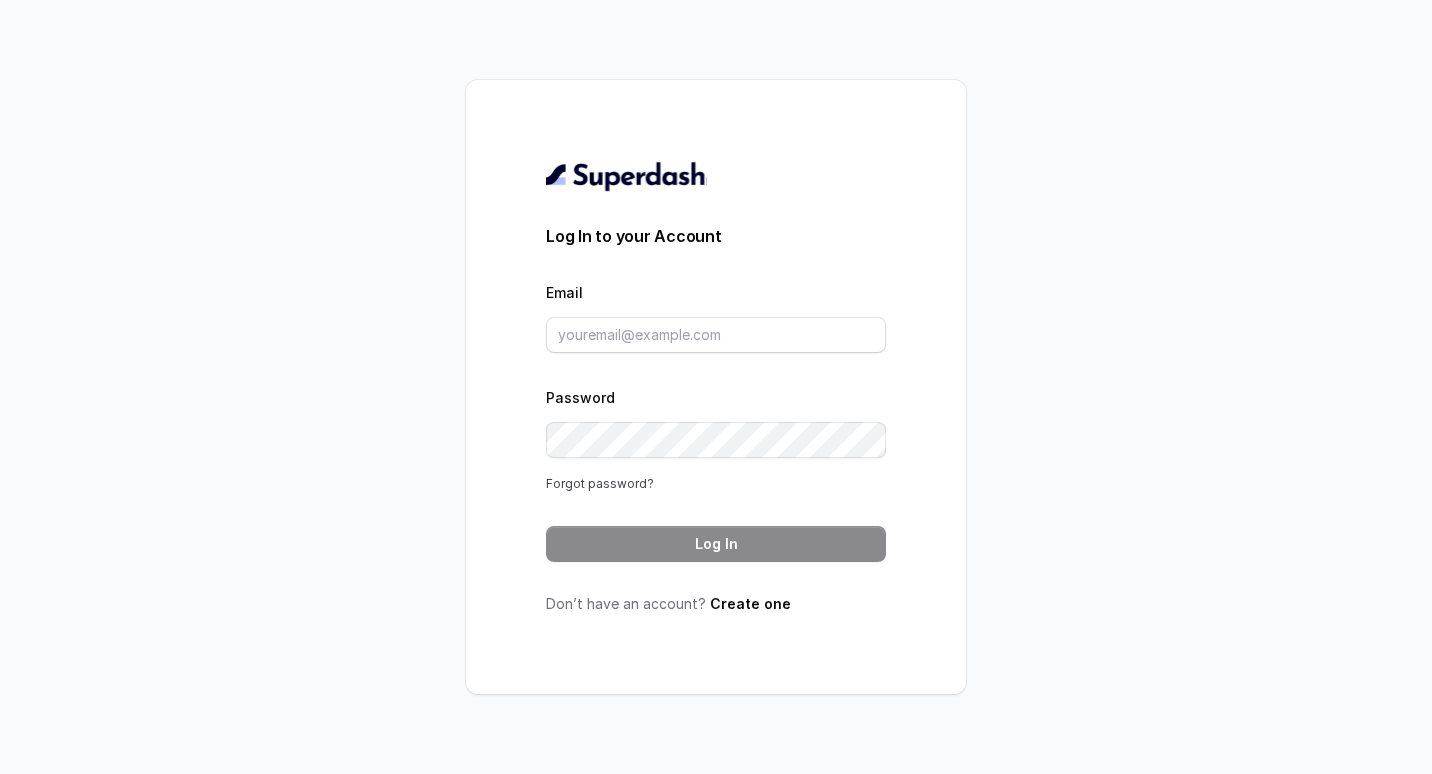 scroll, scrollTop: 0, scrollLeft: 0, axis: both 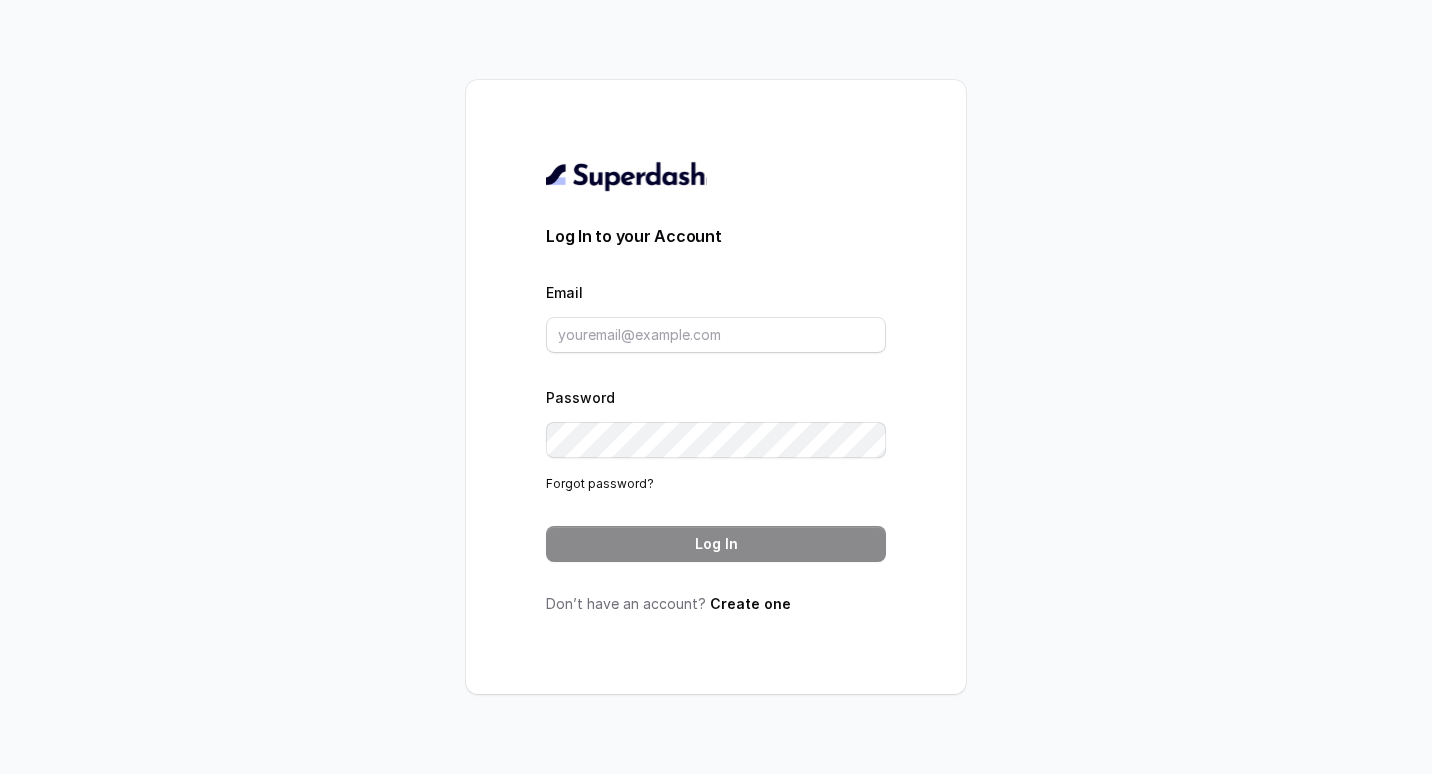 type on "ragesh2708@acharya.ac.in" 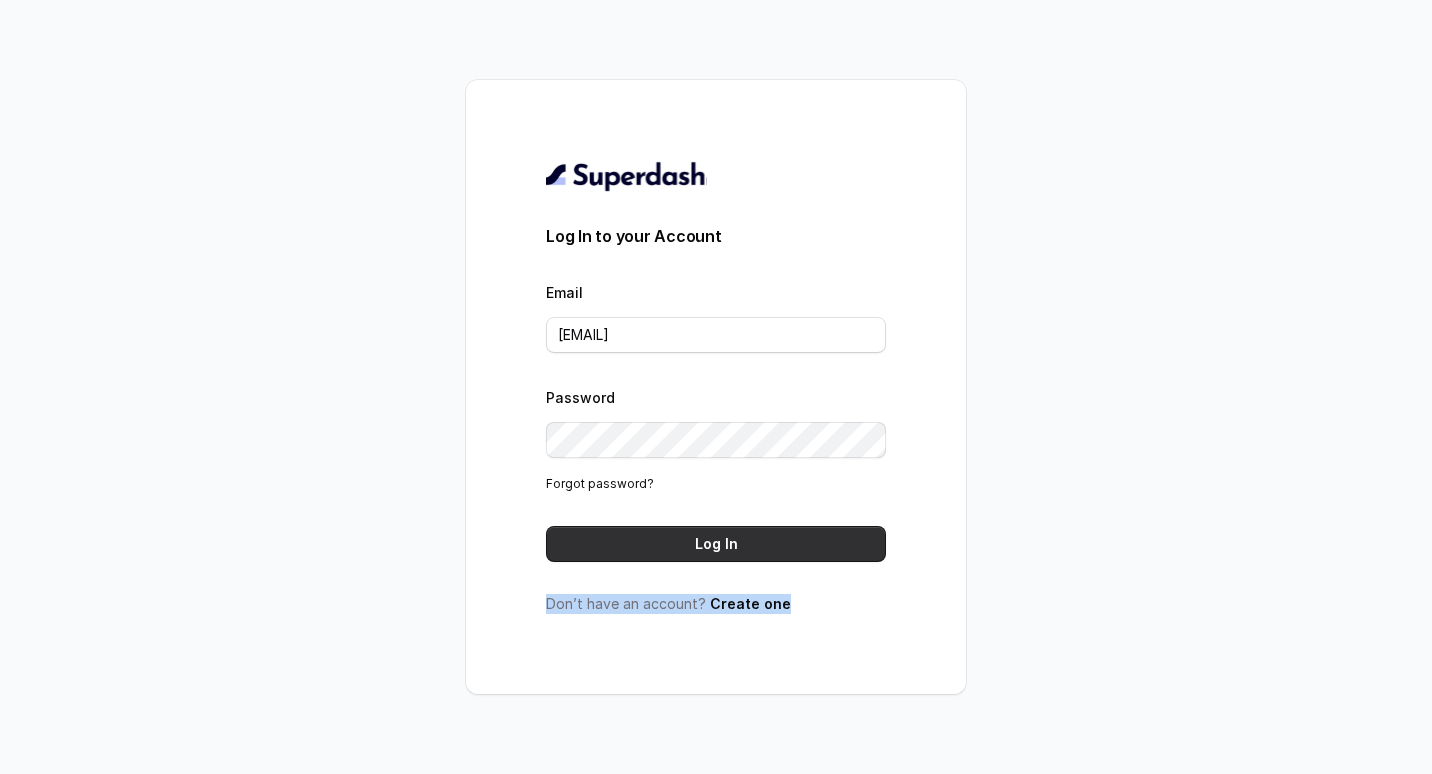drag, startPoint x: 969, startPoint y: 627, endPoint x: 836, endPoint y: 541, distance: 158.38245 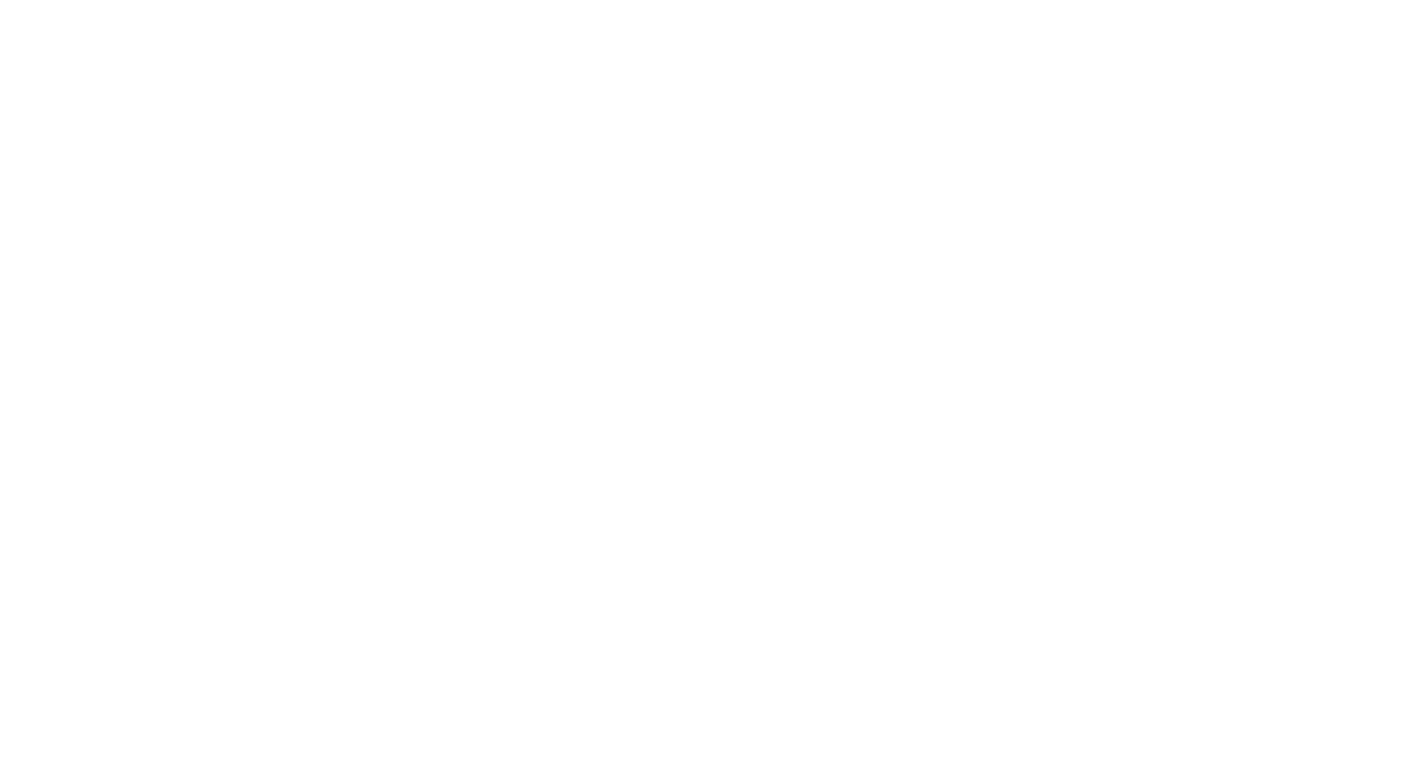 scroll, scrollTop: 0, scrollLeft: 0, axis: both 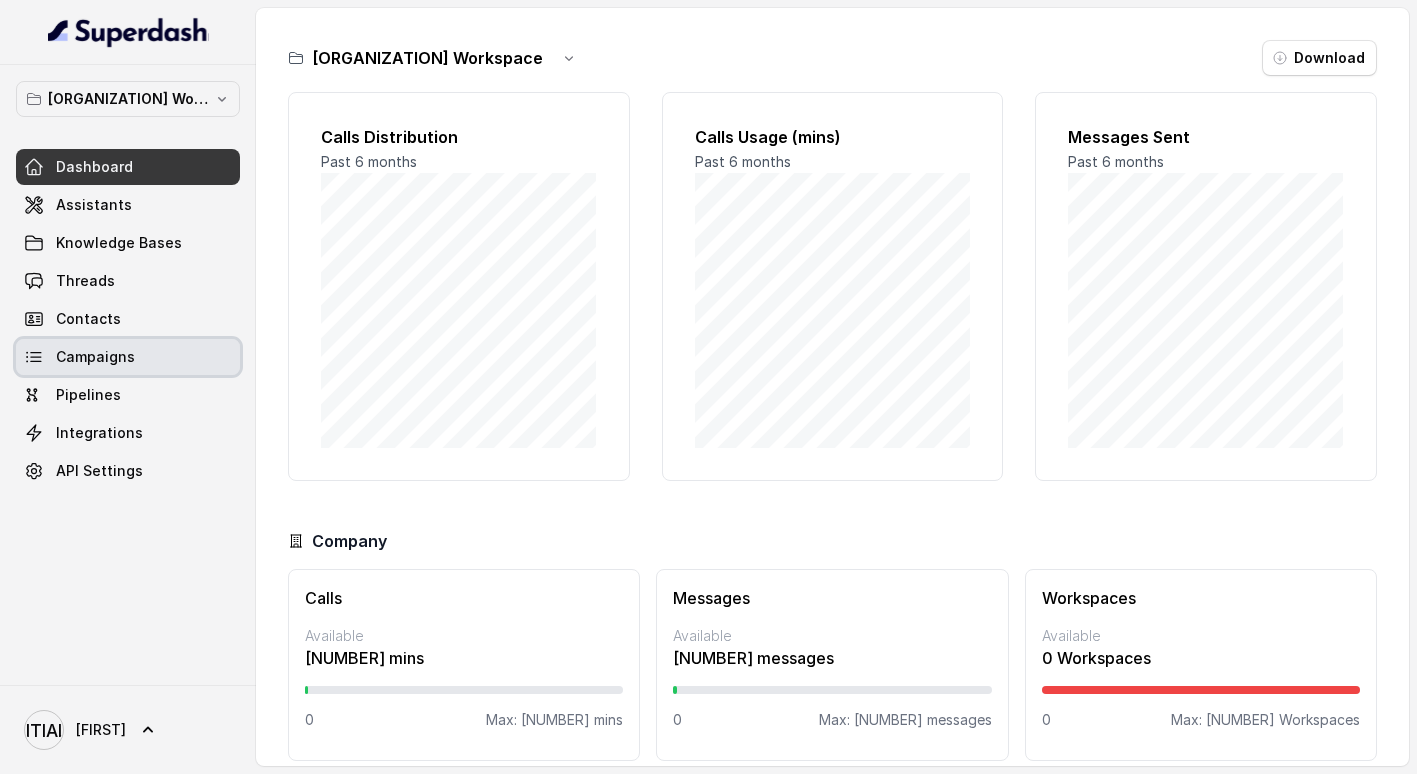 click on "Campaigns" at bounding box center (95, 357) 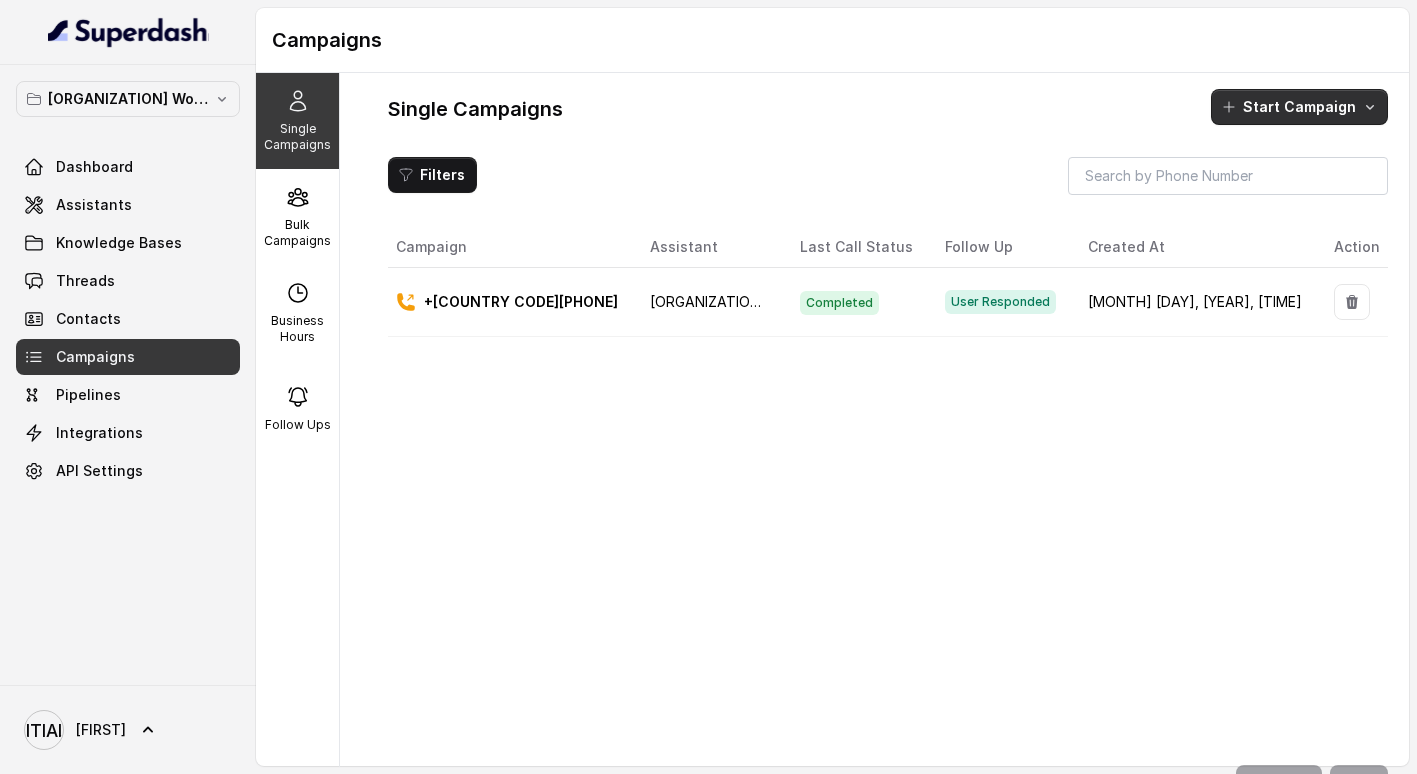 click on "Start Campaign" at bounding box center (1299, 107) 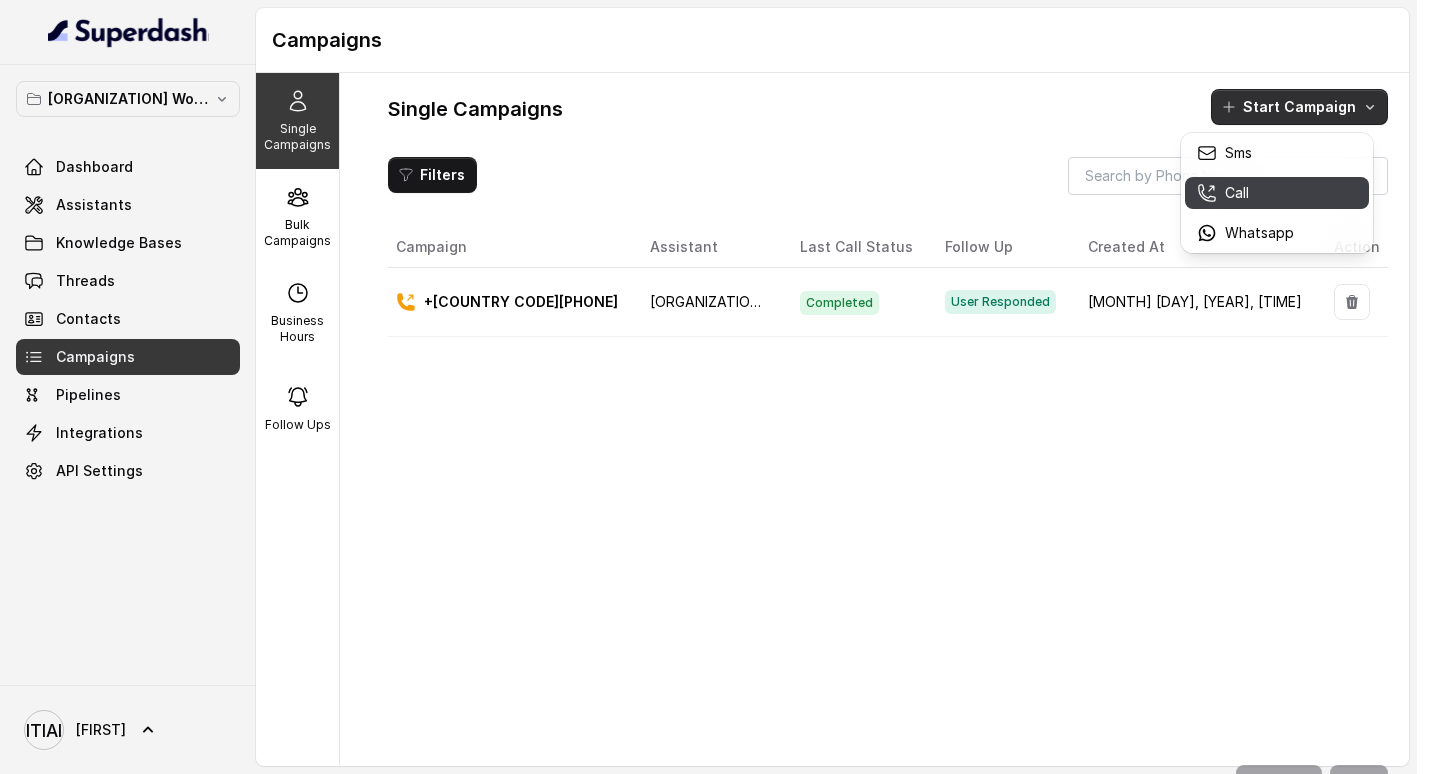 click on "Call" at bounding box center [1277, 193] 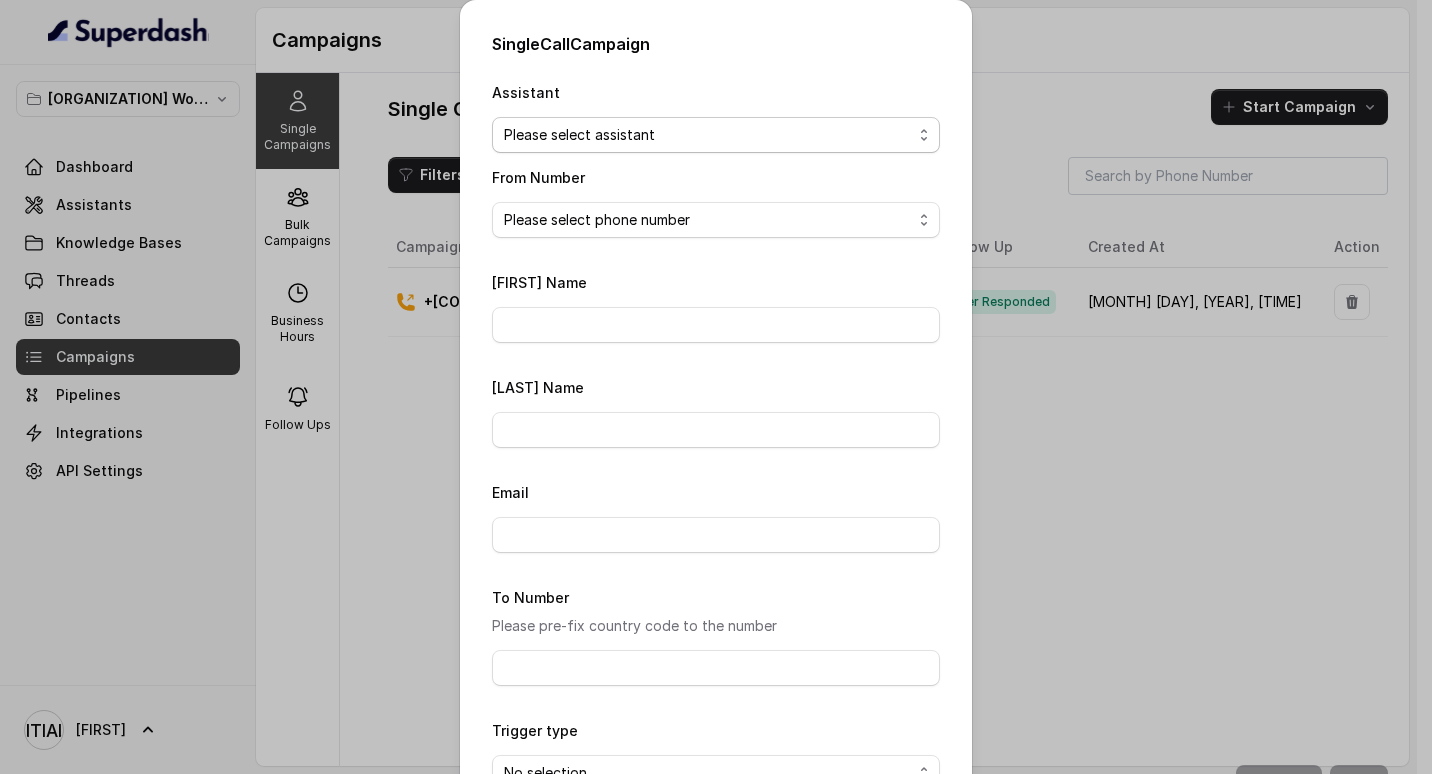 click on "Please select assistant [INSTITUTION] - Unpaid Application Fee Flow [INSTITUTION] - Pending Enrolment Flow" at bounding box center [716, 135] 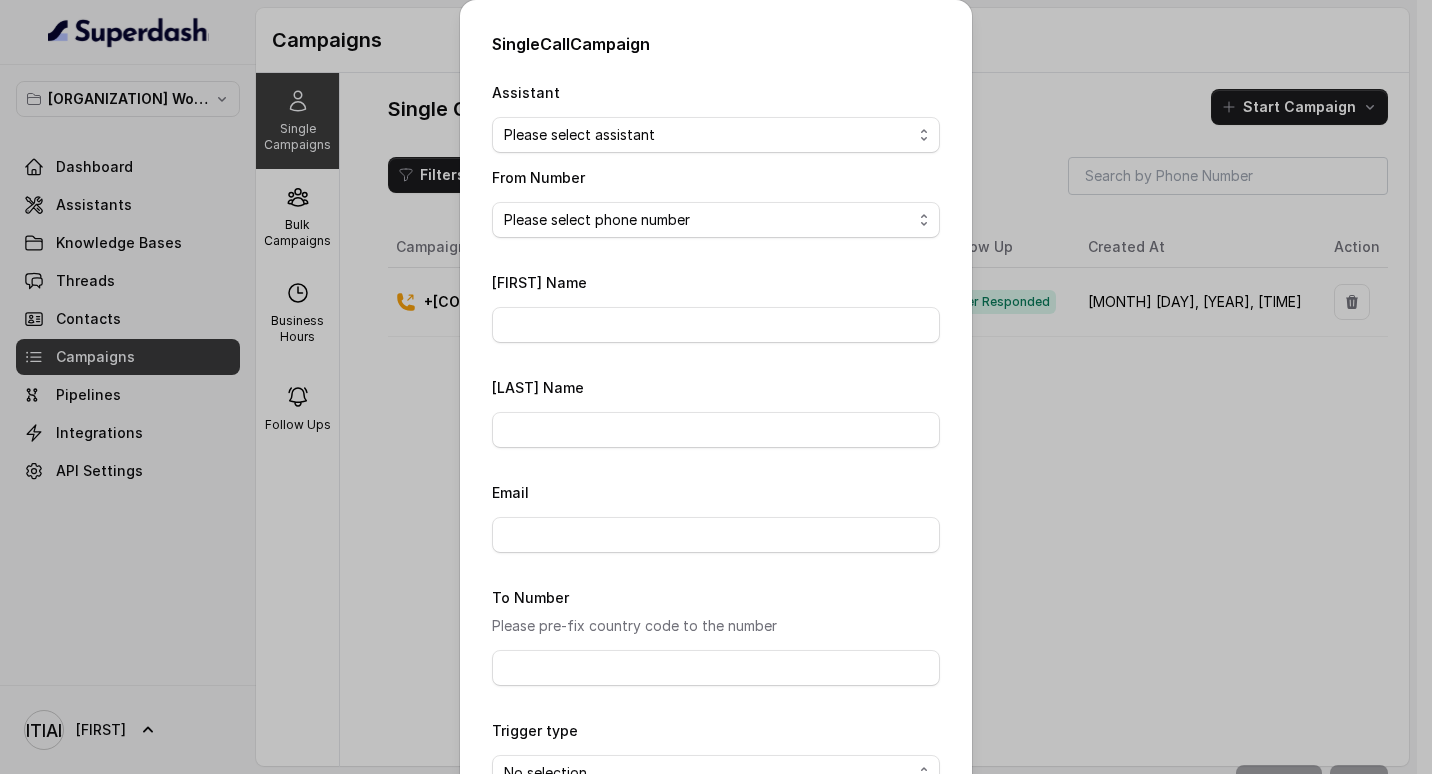 select on "[HASH]" 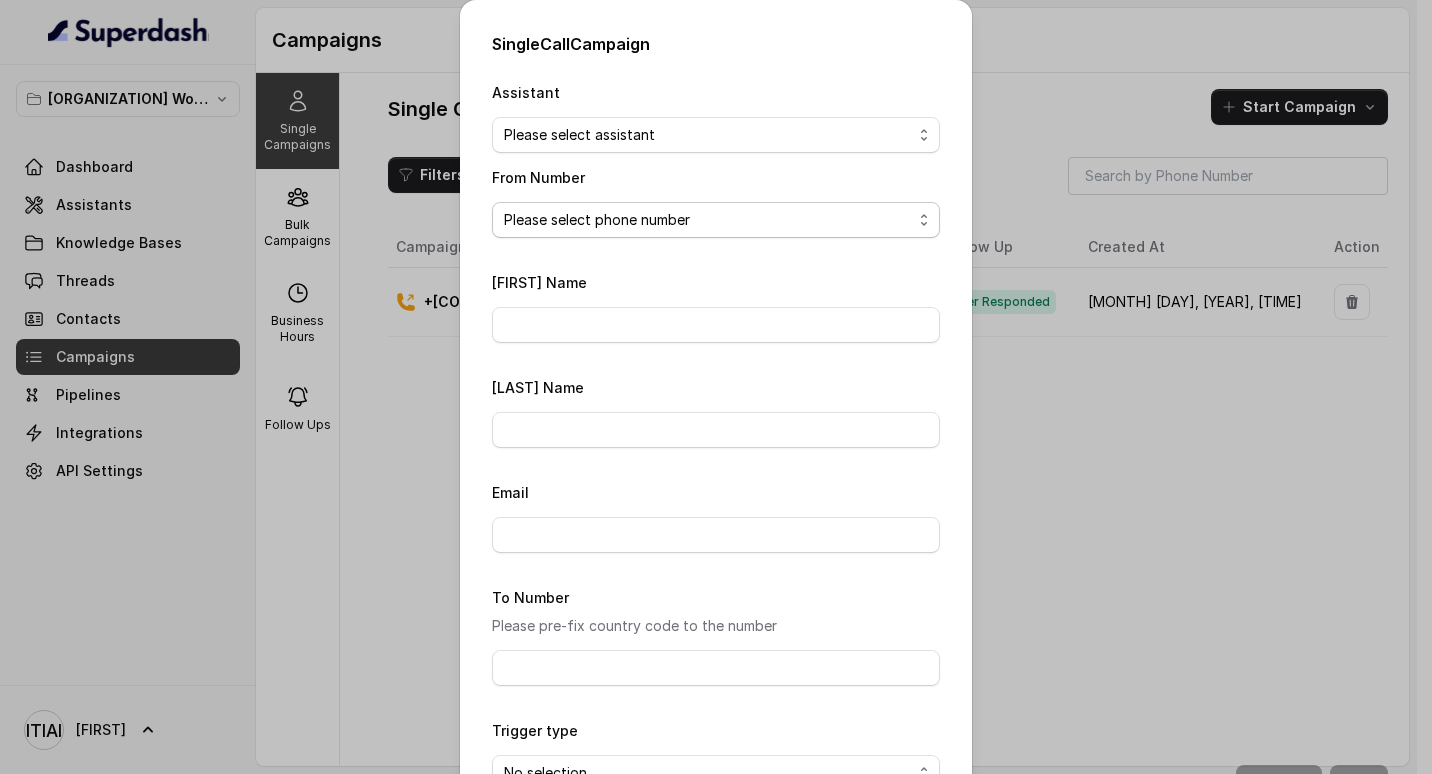 click on "Please select phone number" at bounding box center [716, 220] 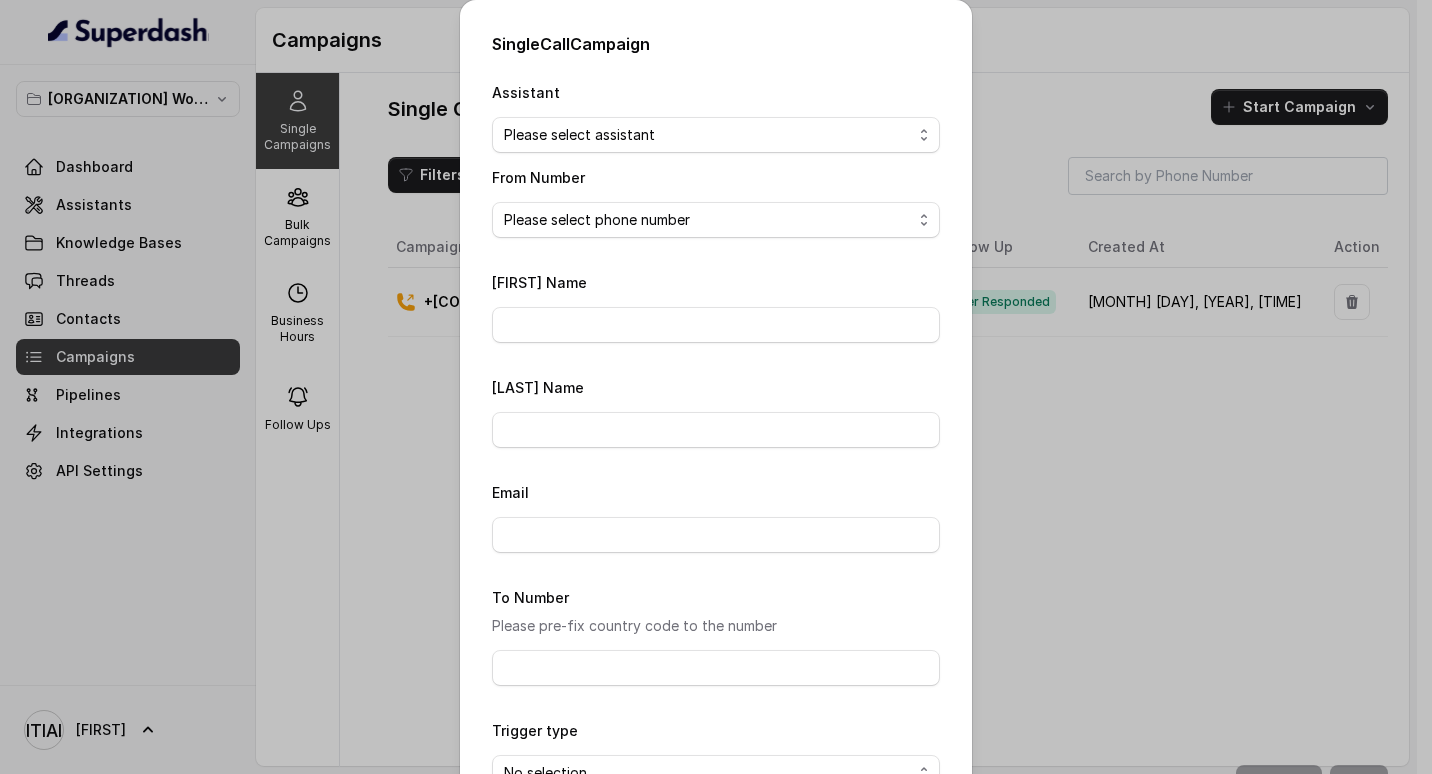 click on "Please select phone number" at bounding box center (716, 220) 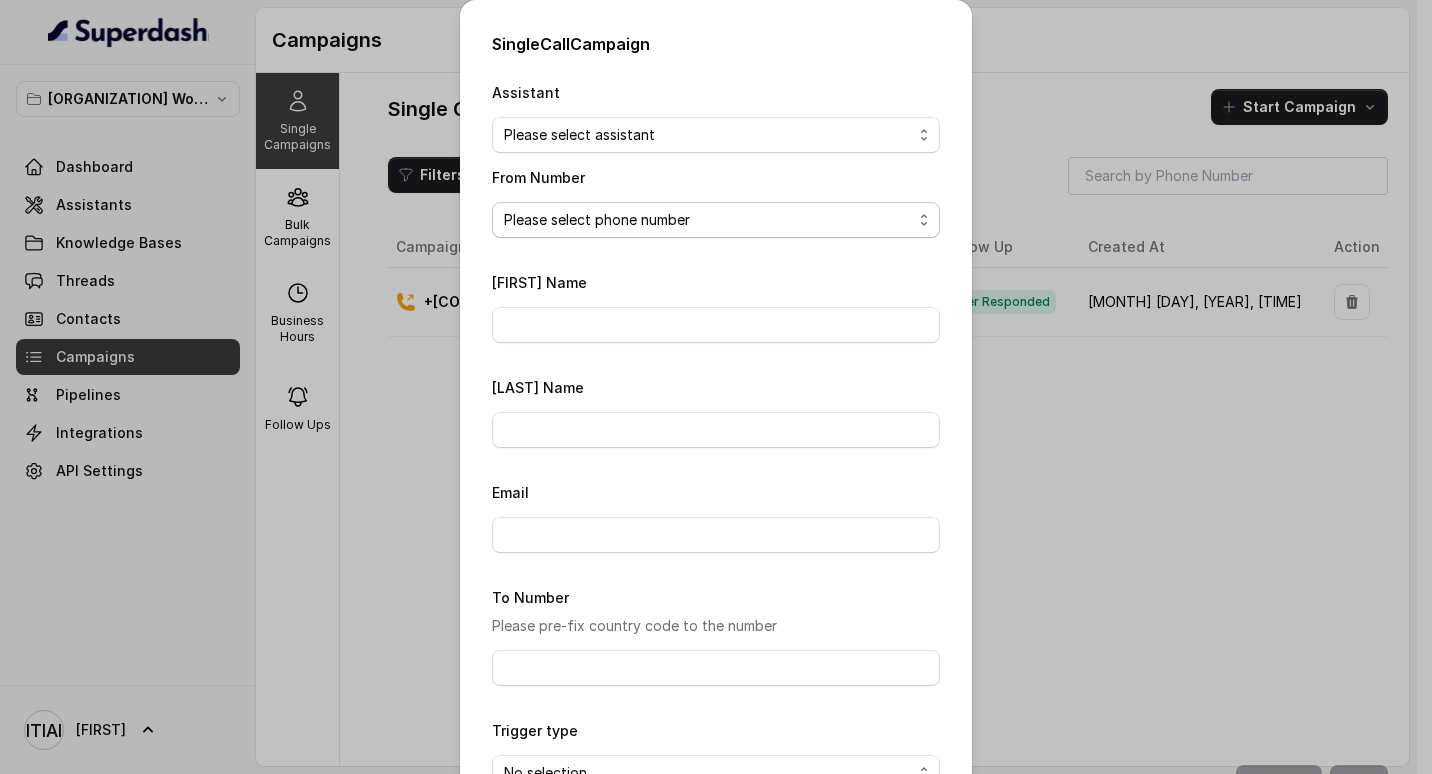 click on "Please select phone number" at bounding box center [716, 220] 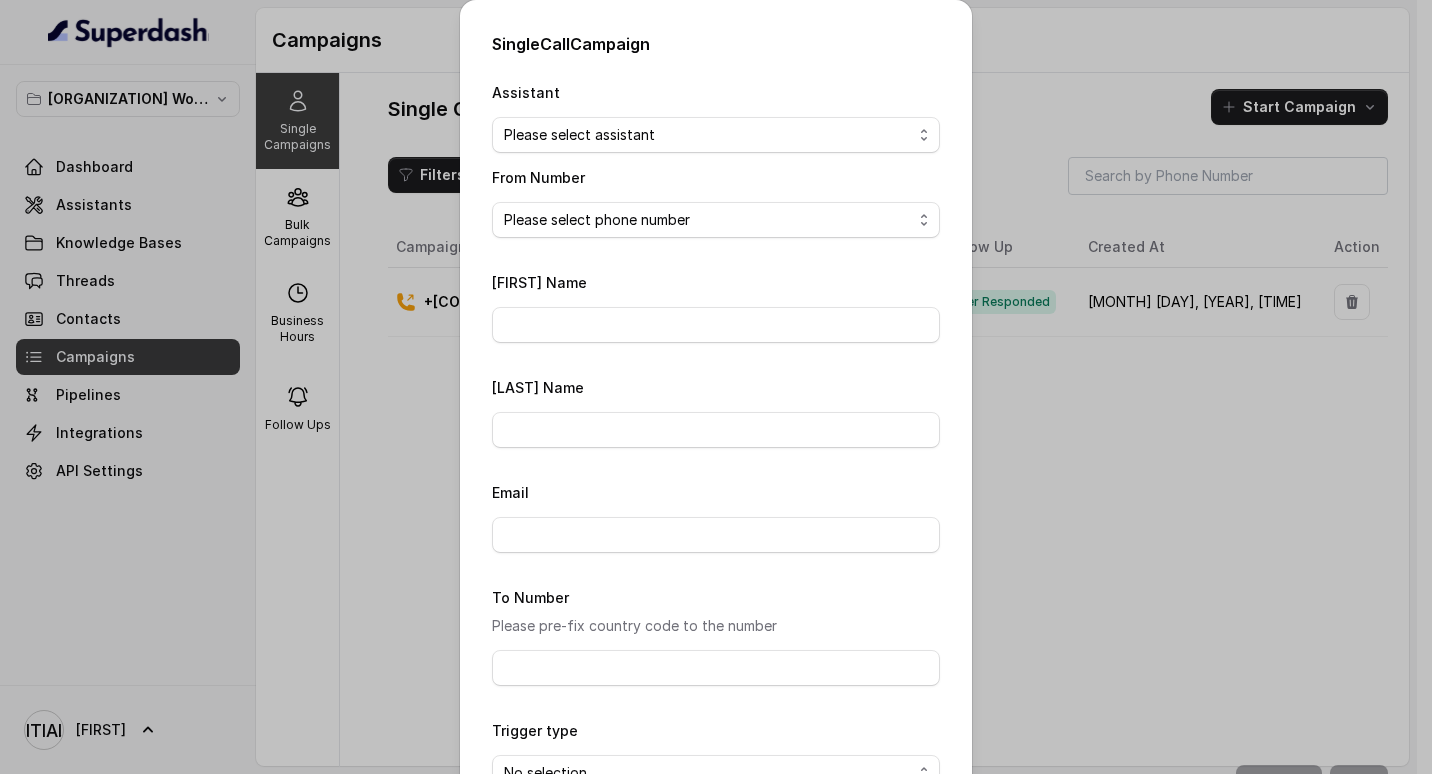 click on "Please select phone number" at bounding box center (716, 220) 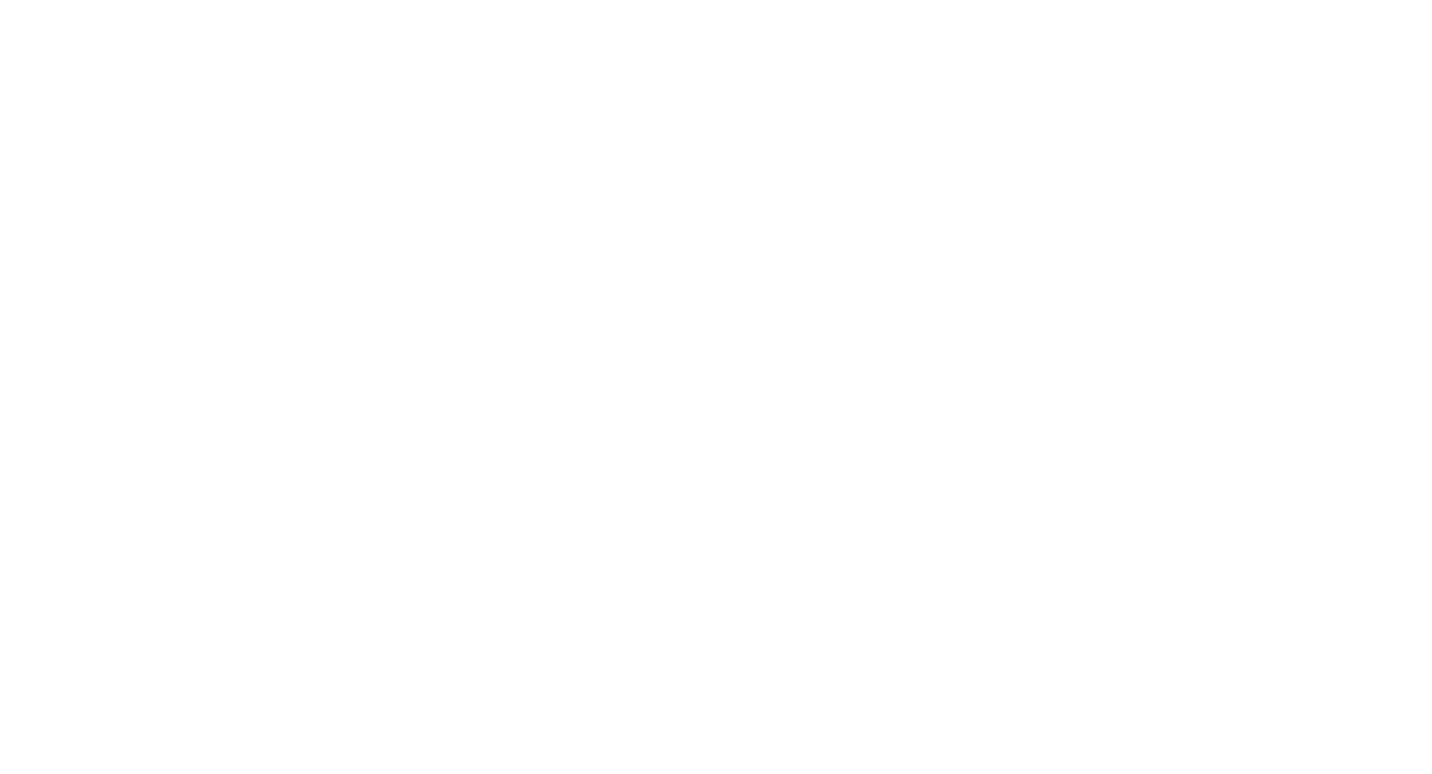 scroll, scrollTop: 0, scrollLeft: 0, axis: both 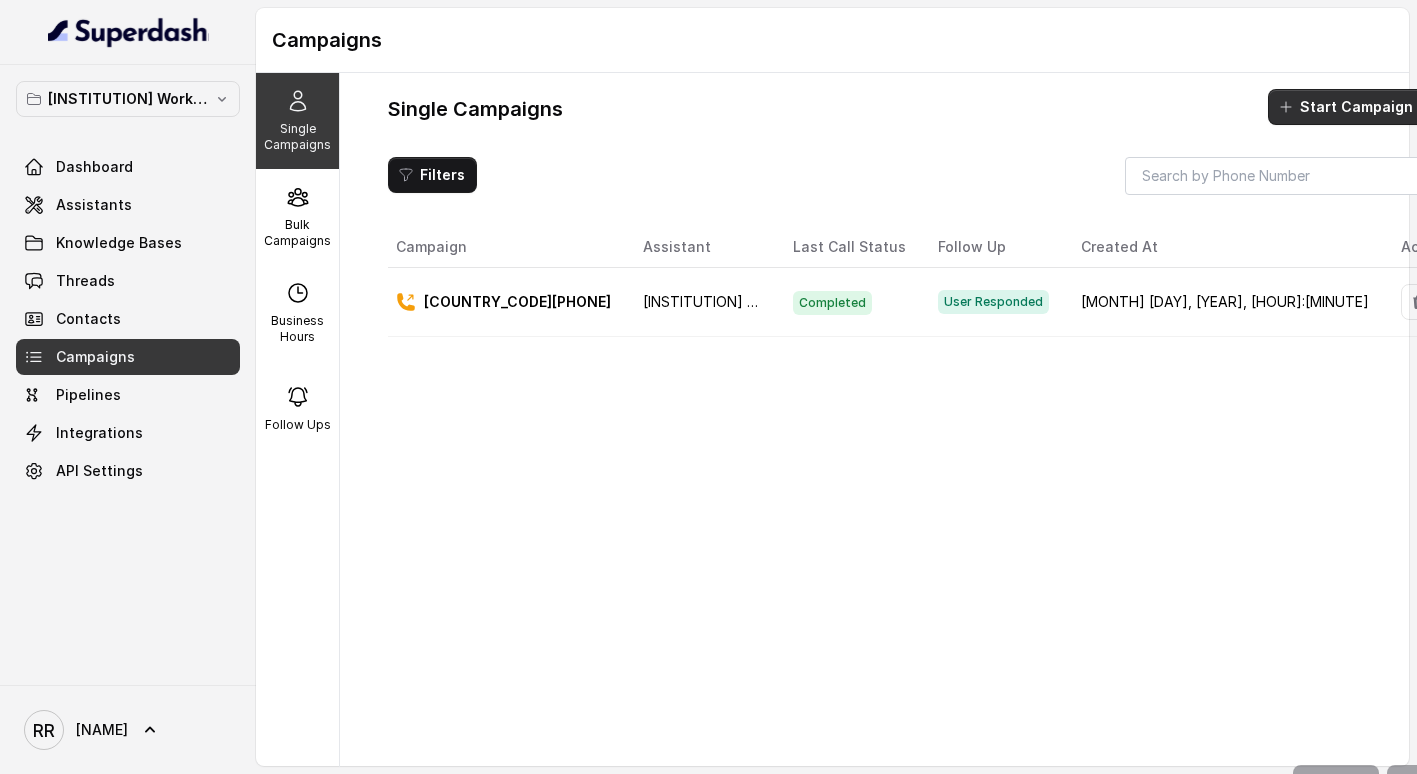click on "Start Campaign" at bounding box center [1356, 107] 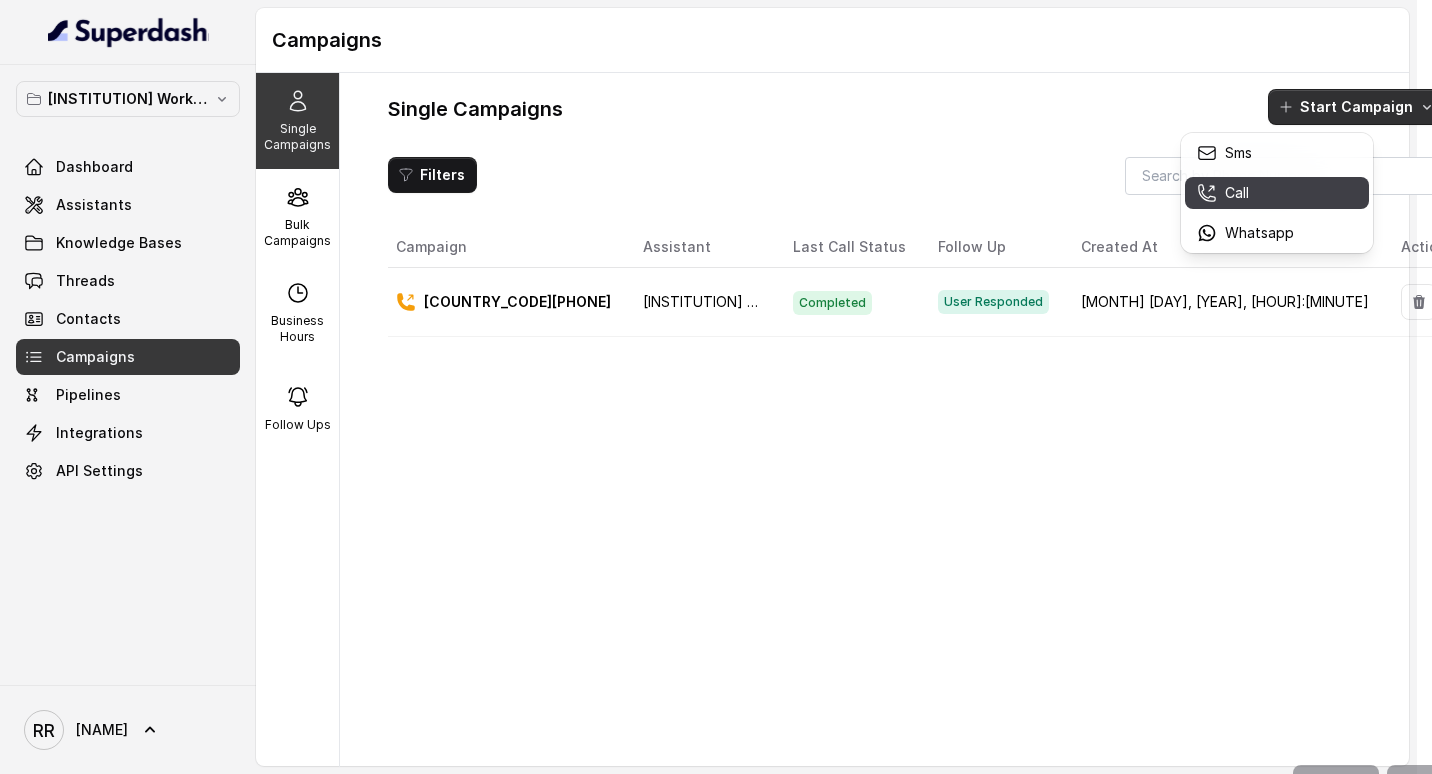 click on "Call" at bounding box center (1277, 193) 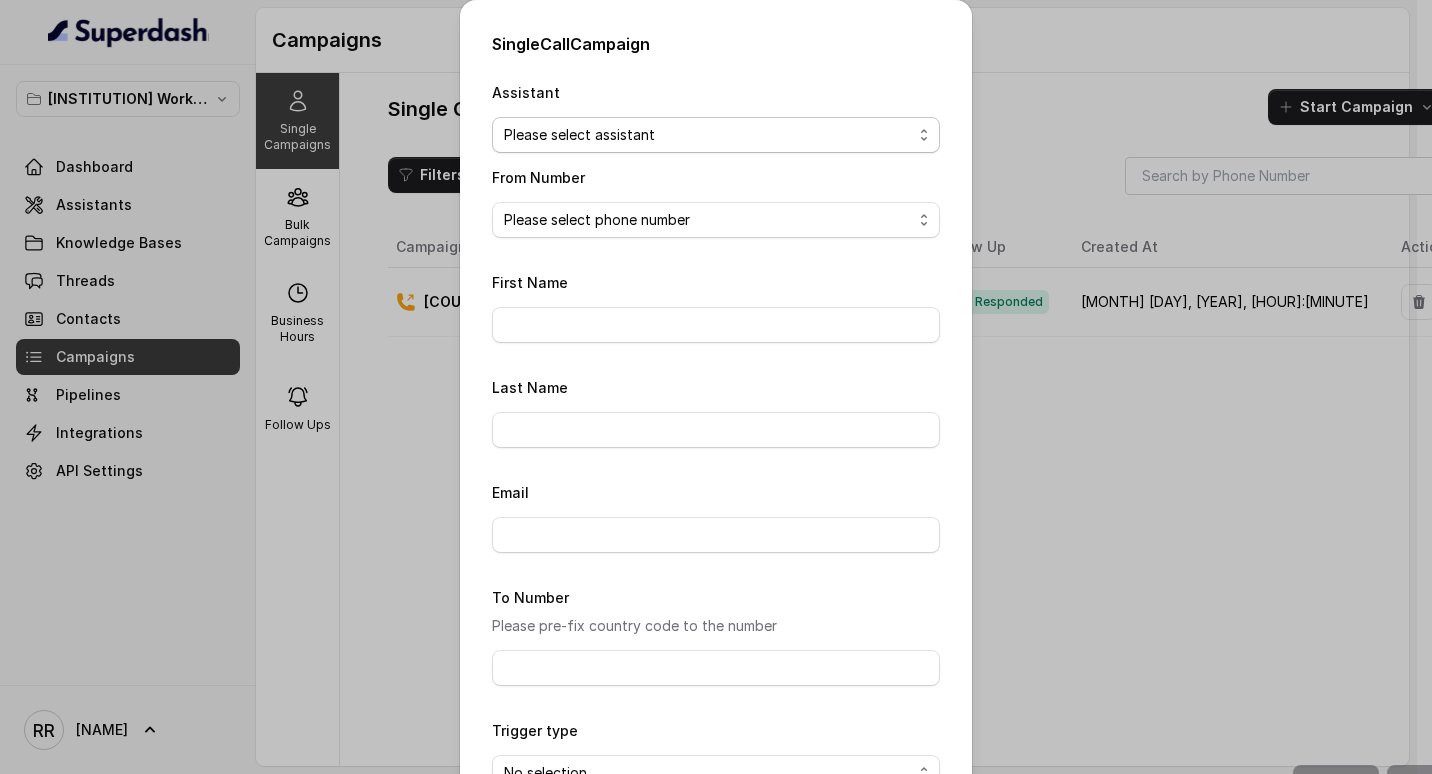 click on "Please select assistant [INSTITUTION] - Unpaid Application Fee Flow [INSTITUTION] - Pending Enrolment Flow" at bounding box center (716, 135) 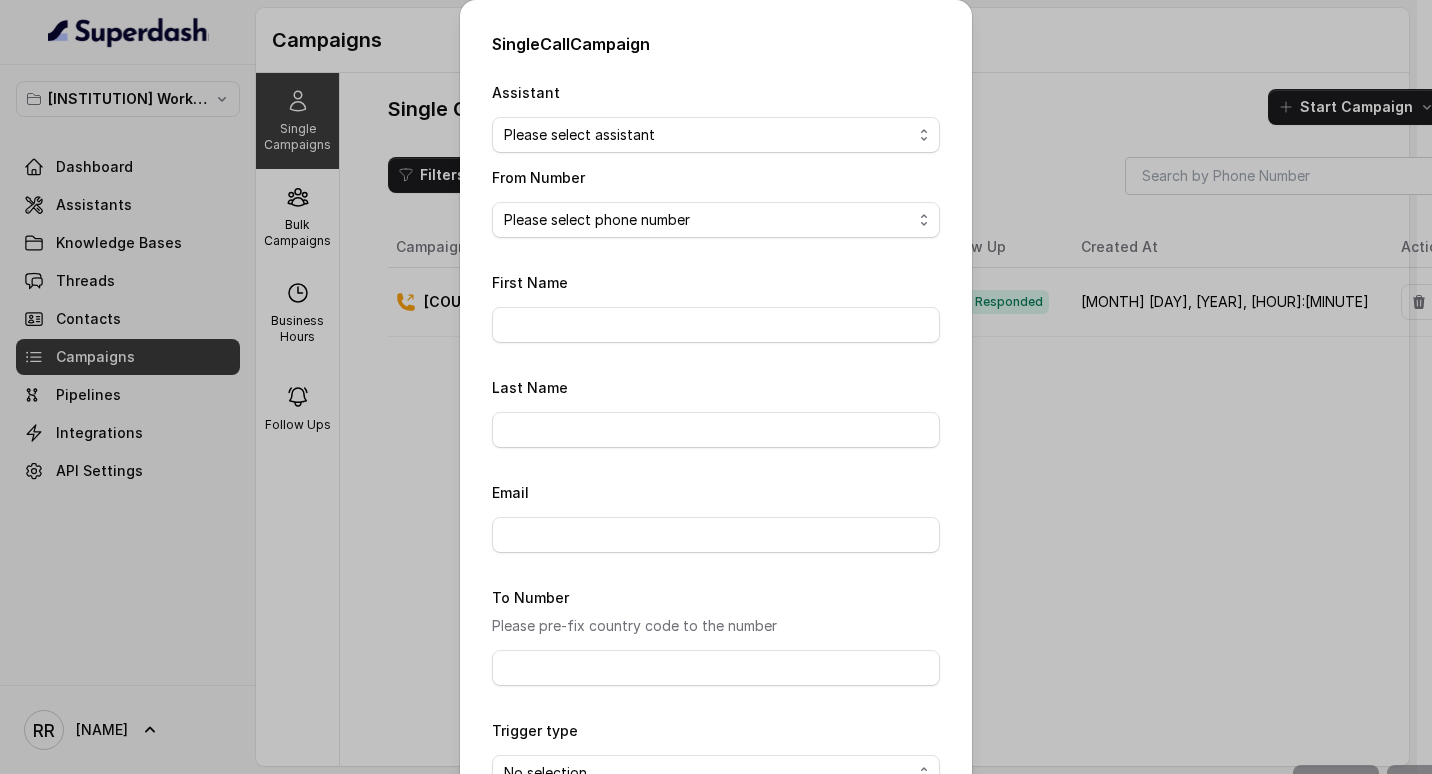 select on "[HASH]" 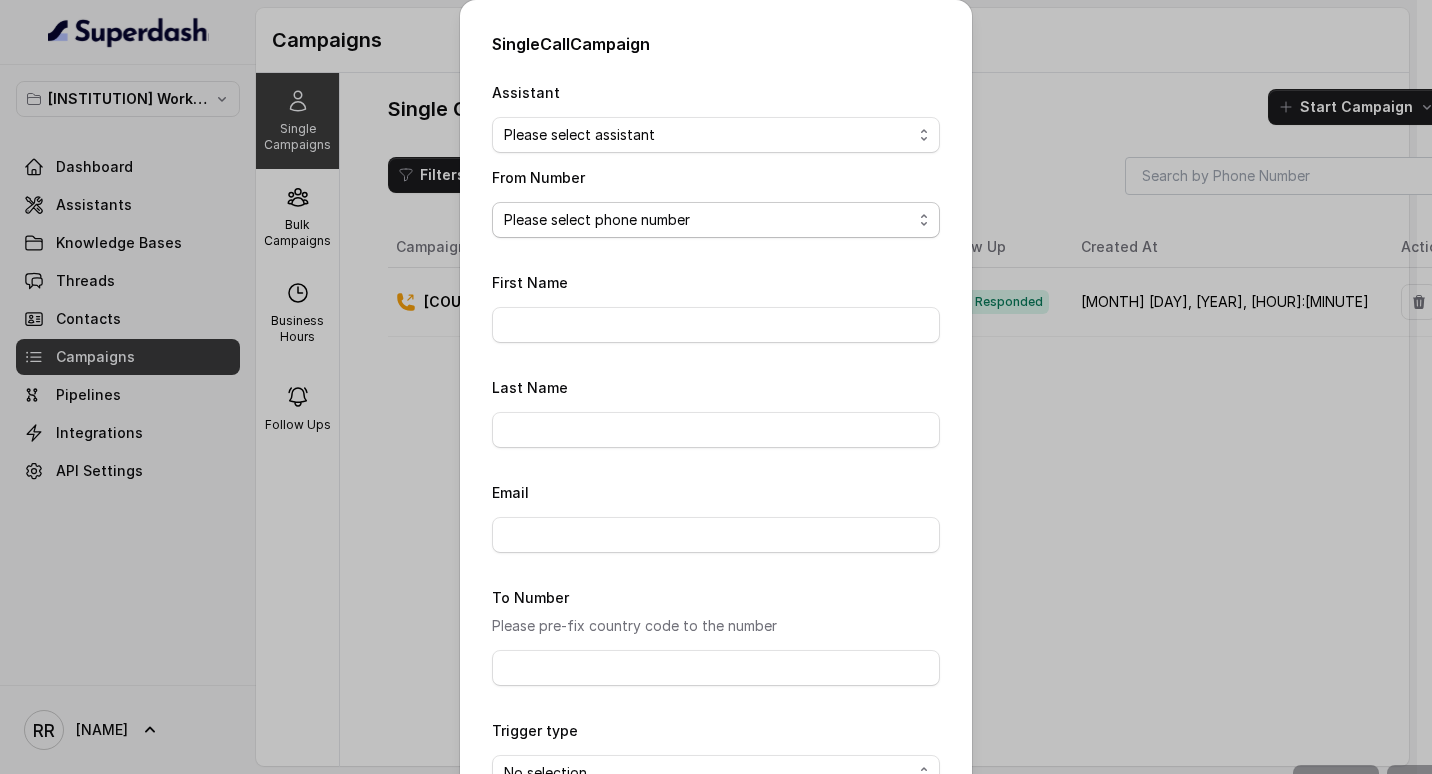 click on "Please select phone number" at bounding box center [716, 220] 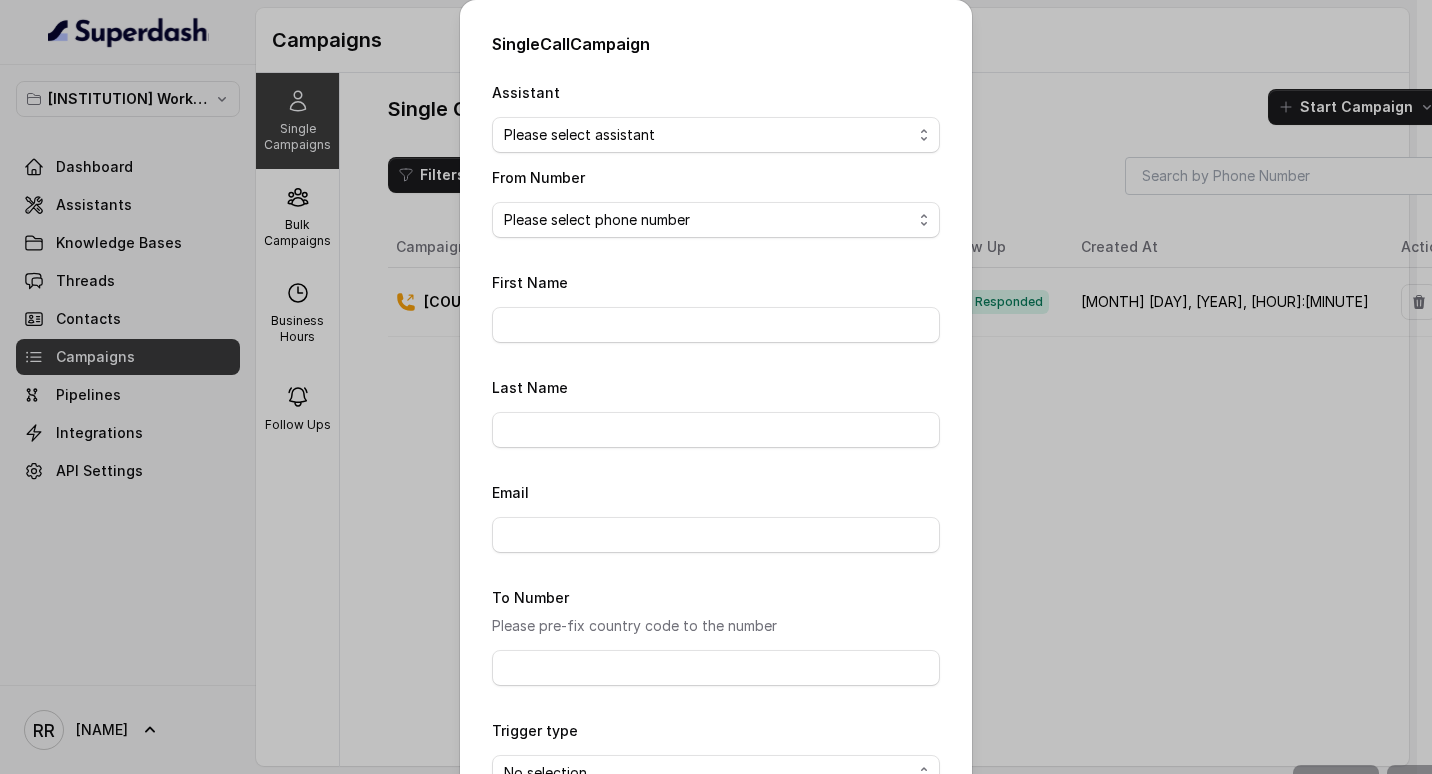 select on "[PHONE]" 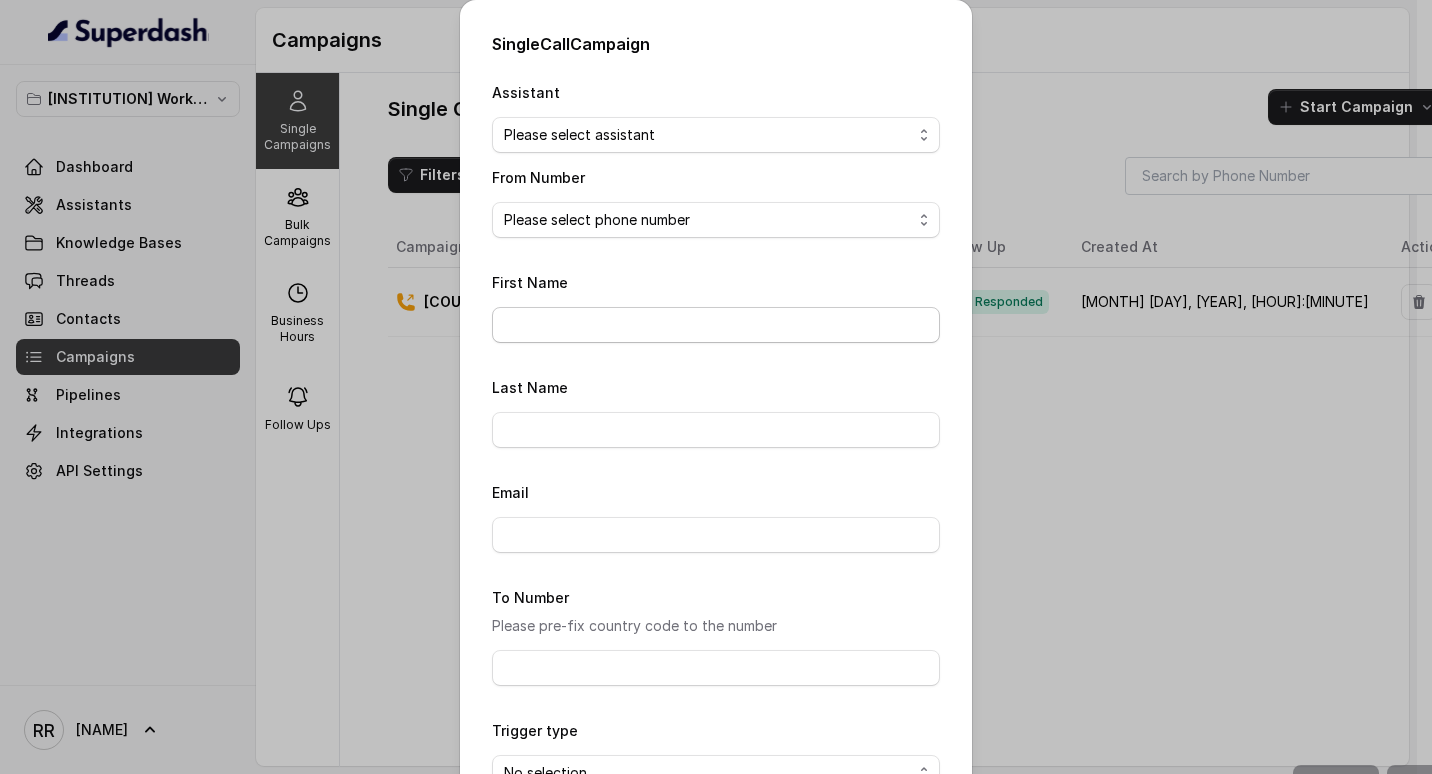 click on "First Name" at bounding box center (716, 325) 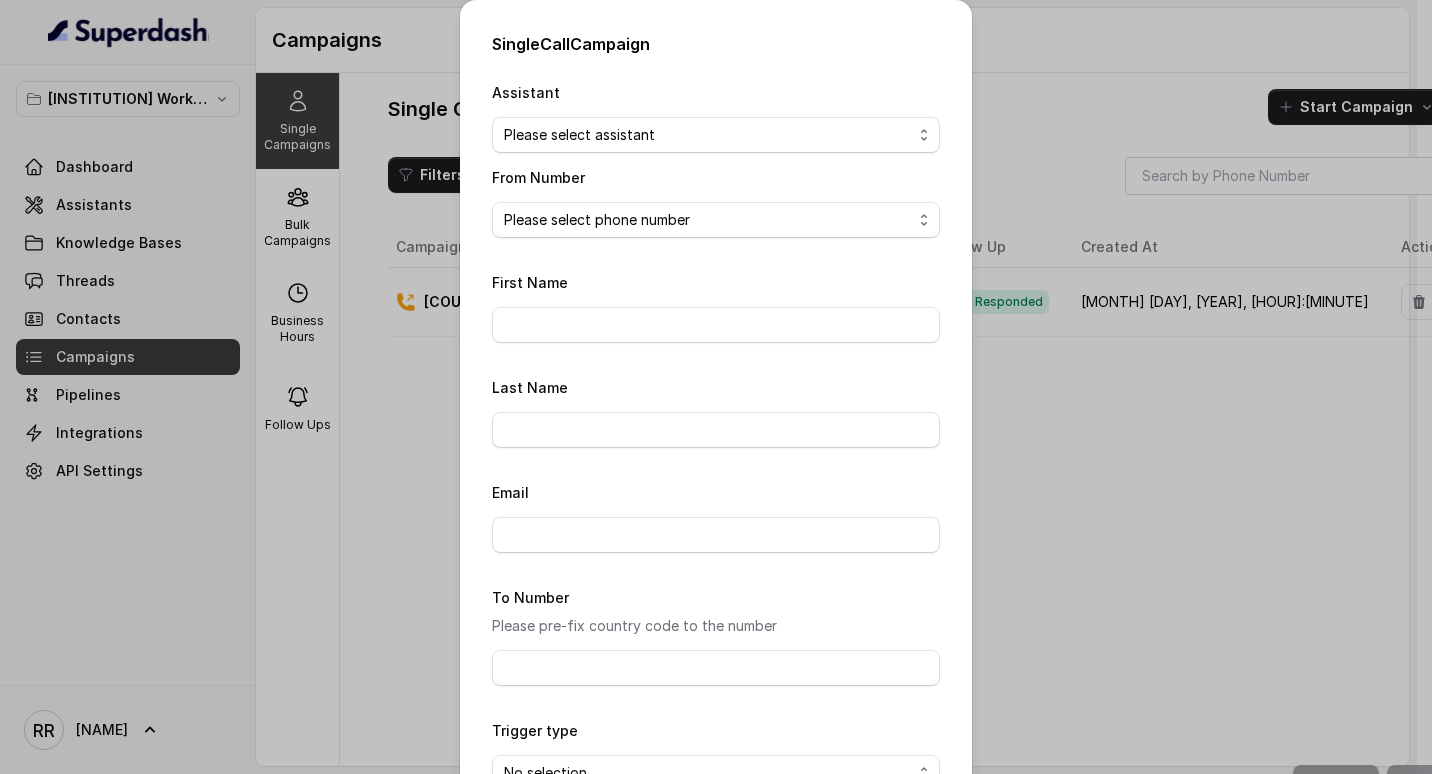 type on "[FIRST]" 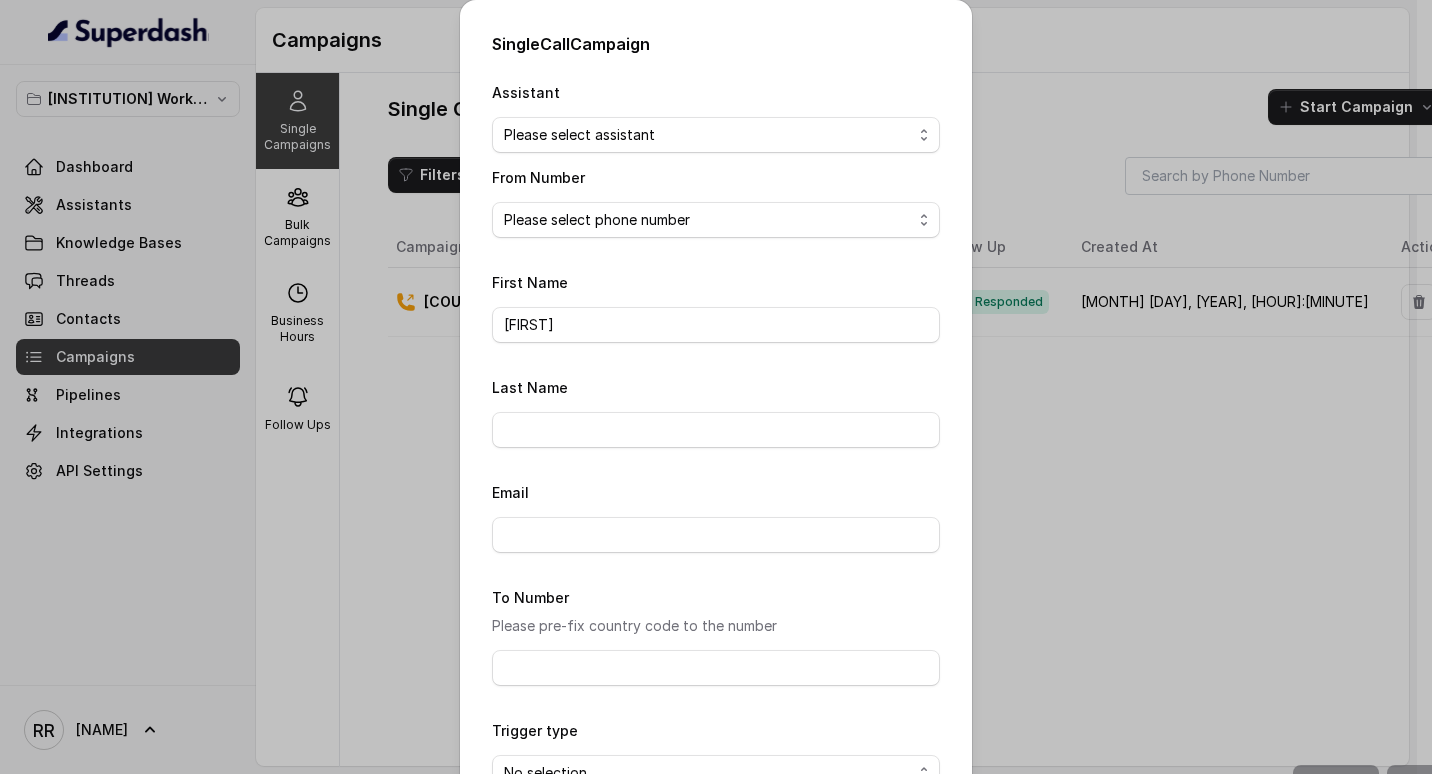 type on "[LAST]" 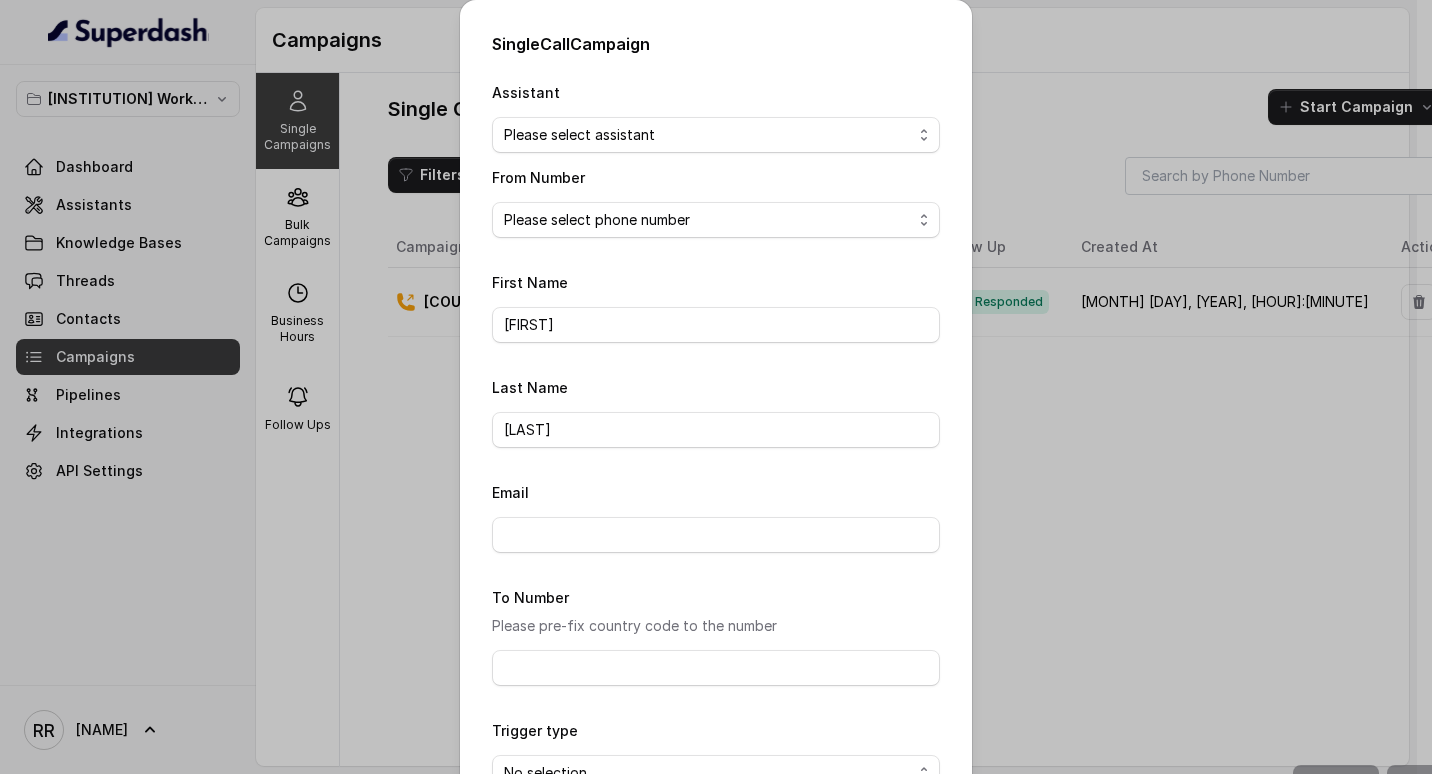 type on "[USERNAME]@[DOMAIN]" 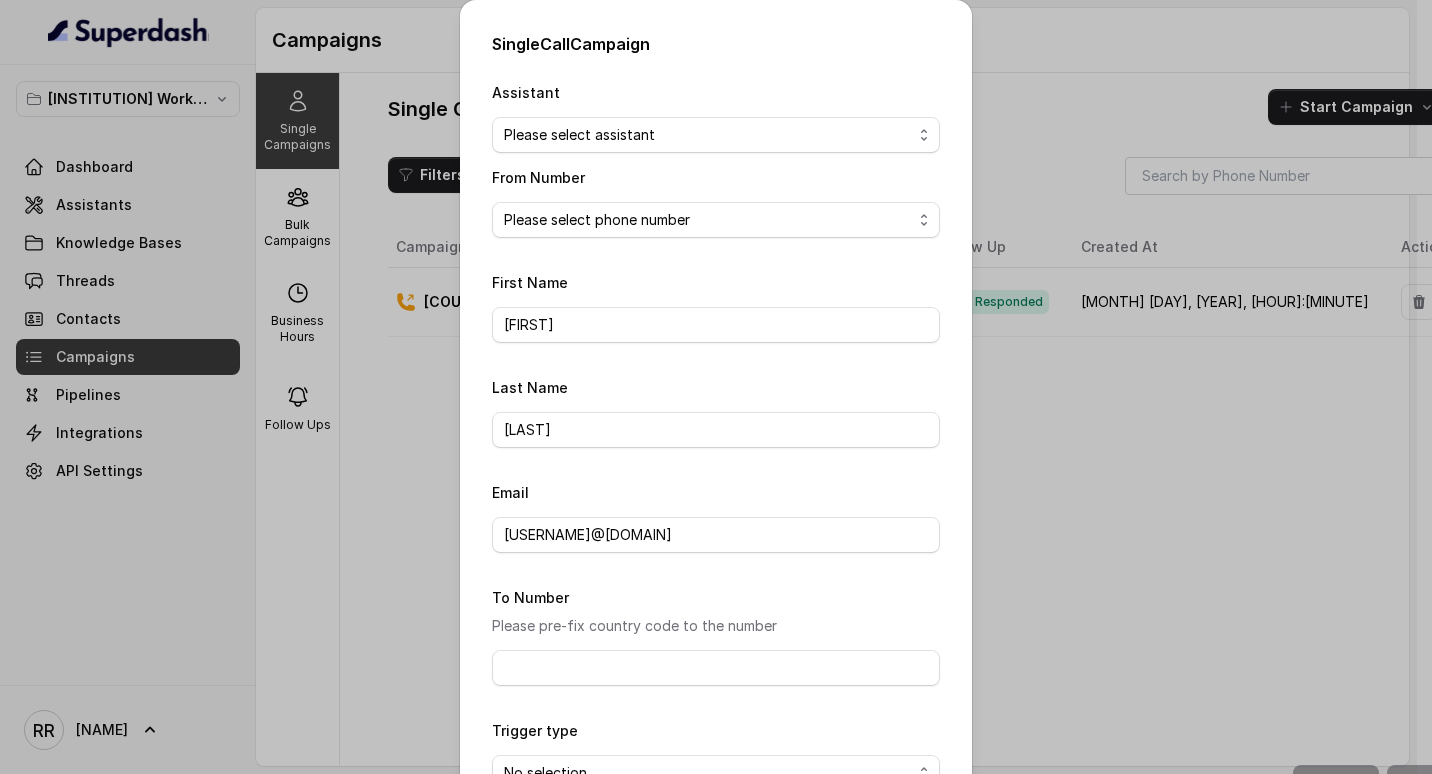 type on "[COUNTRY_CODE][PHONE]" 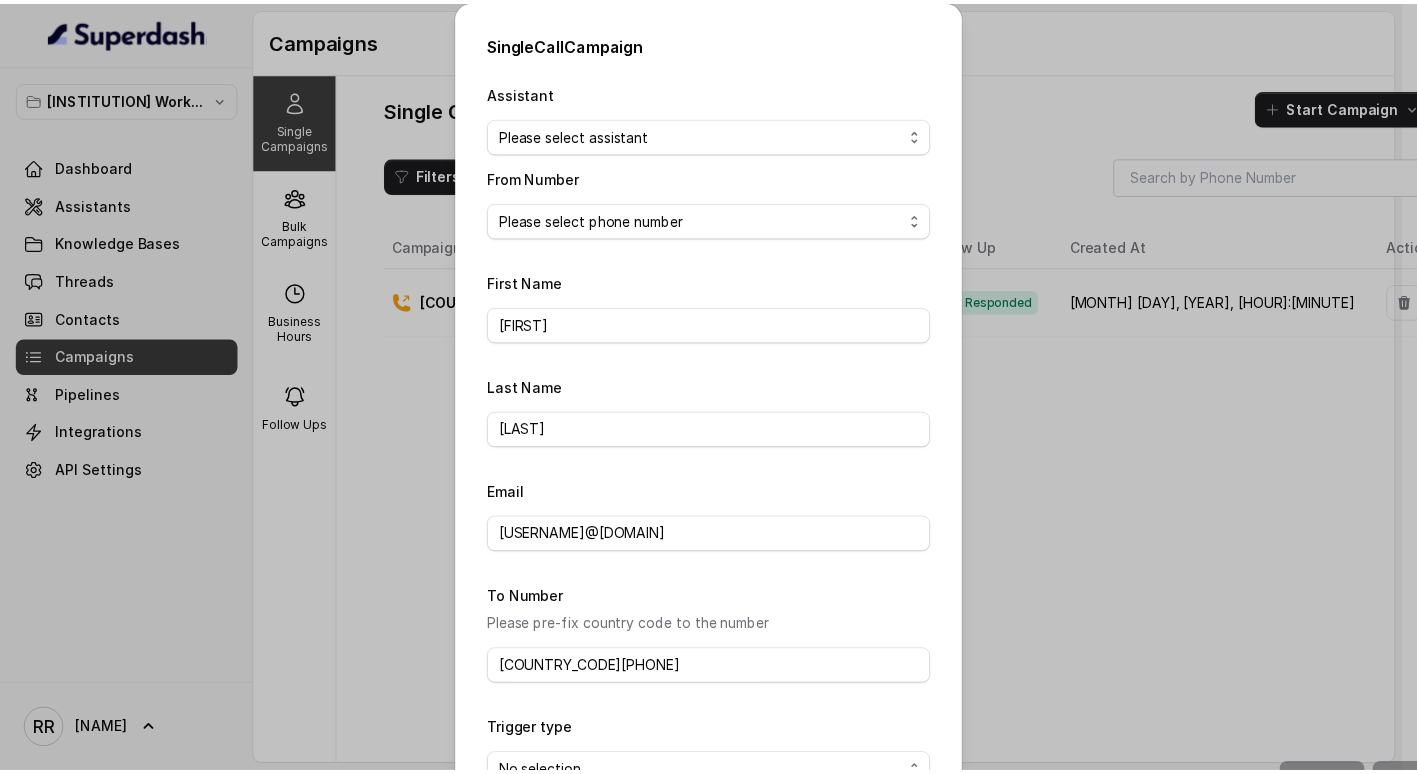 scroll, scrollTop: 129, scrollLeft: 0, axis: vertical 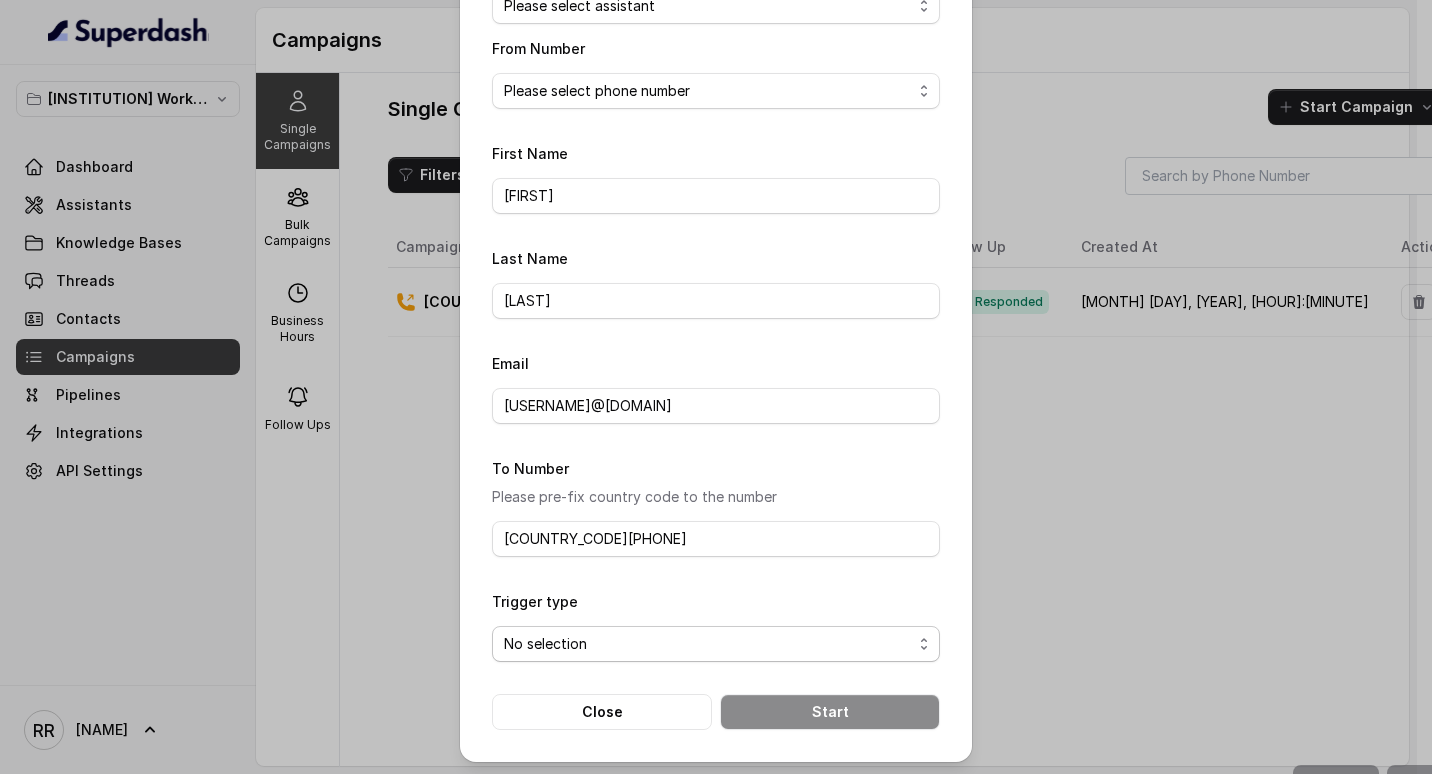 click on "No selection Trigger Immediately Trigger based on campaign configuration" at bounding box center (716, 644) 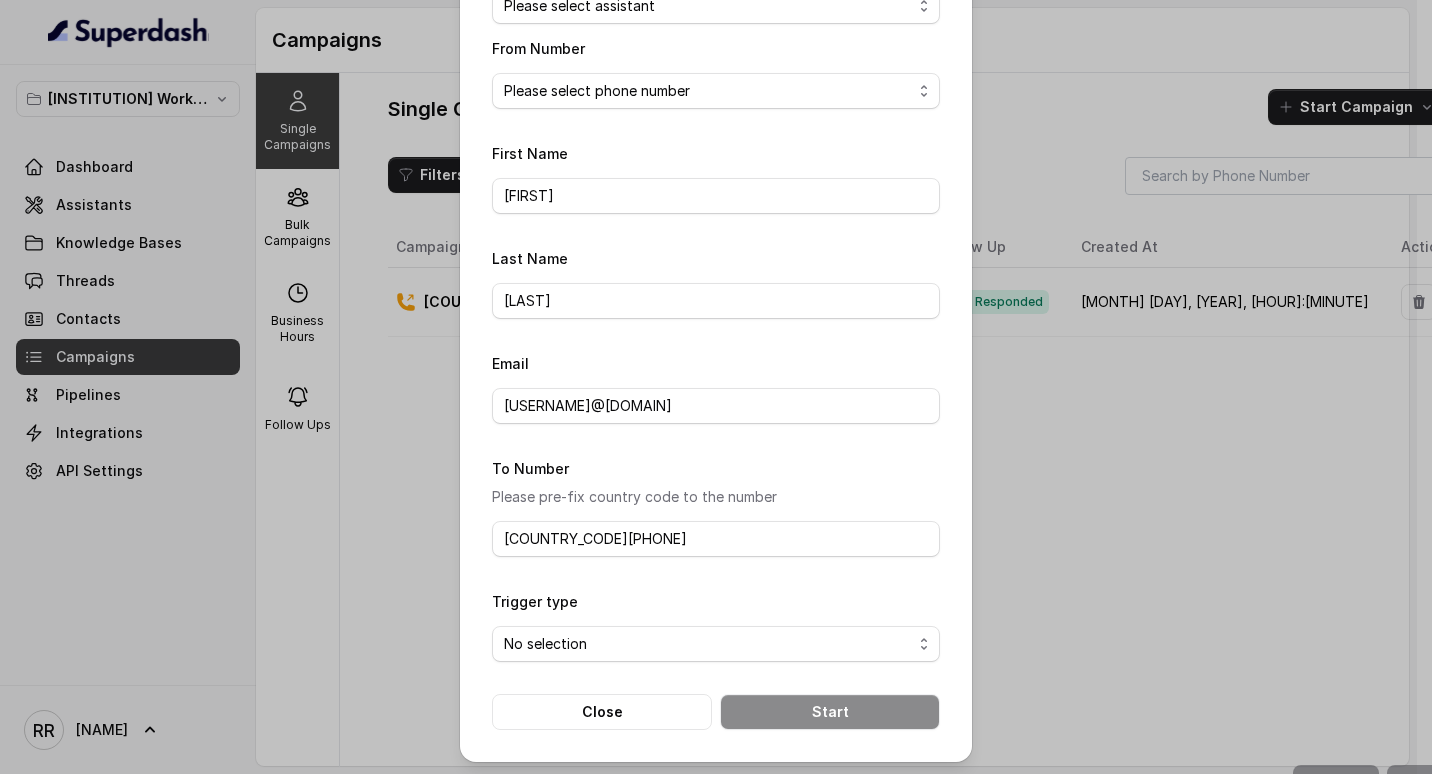 select on "triggerImmediately" 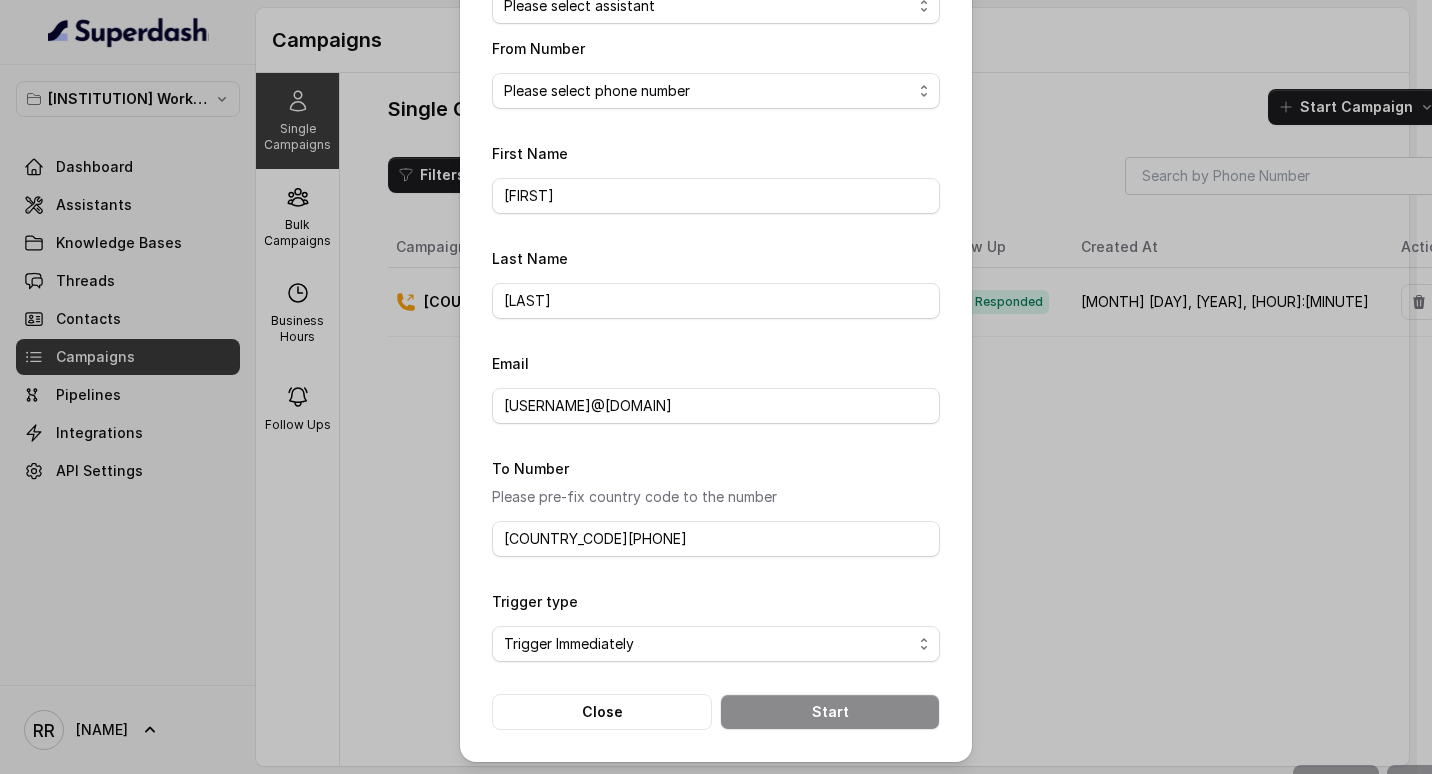 click on "No selection Trigger Immediately Trigger based on campaign configuration" at bounding box center (716, 644) 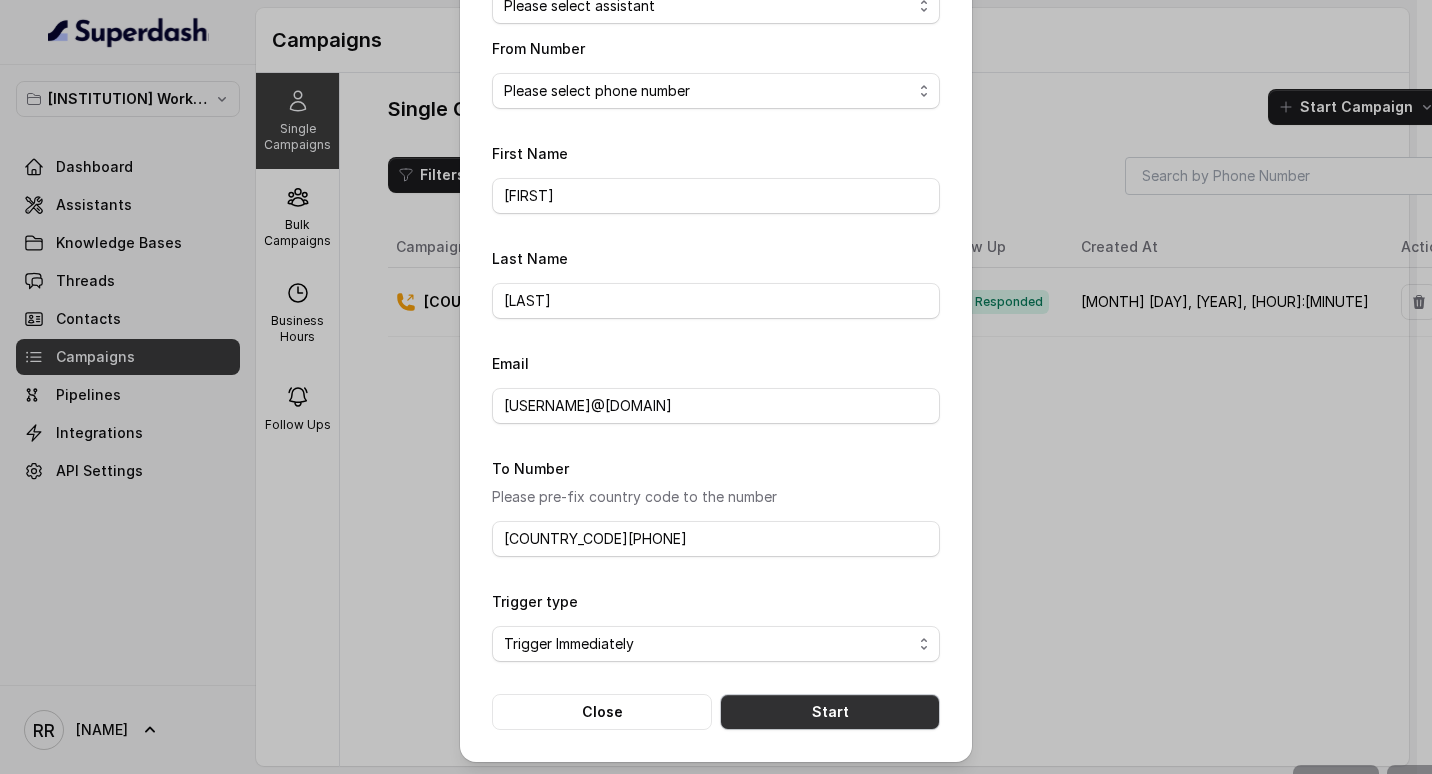 click on "Start" at bounding box center [830, 712] 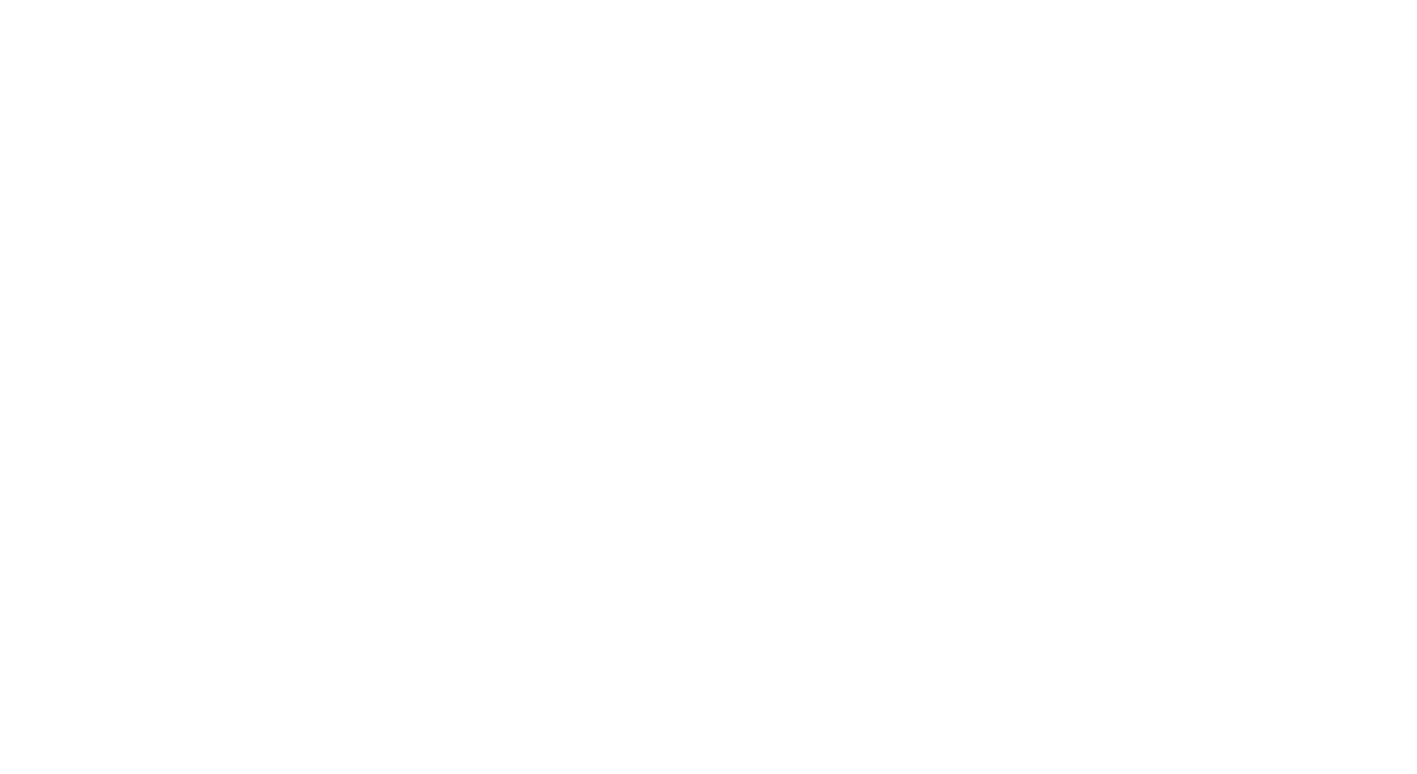 scroll, scrollTop: 0, scrollLeft: 0, axis: both 